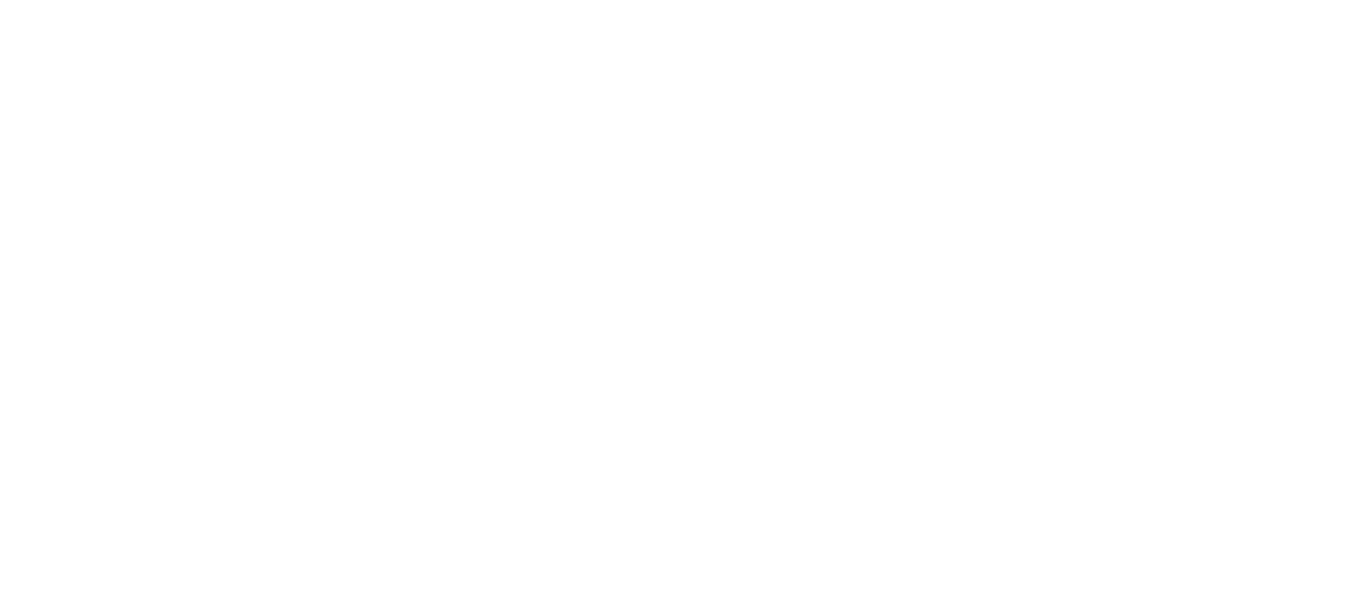 scroll, scrollTop: 0, scrollLeft: 0, axis: both 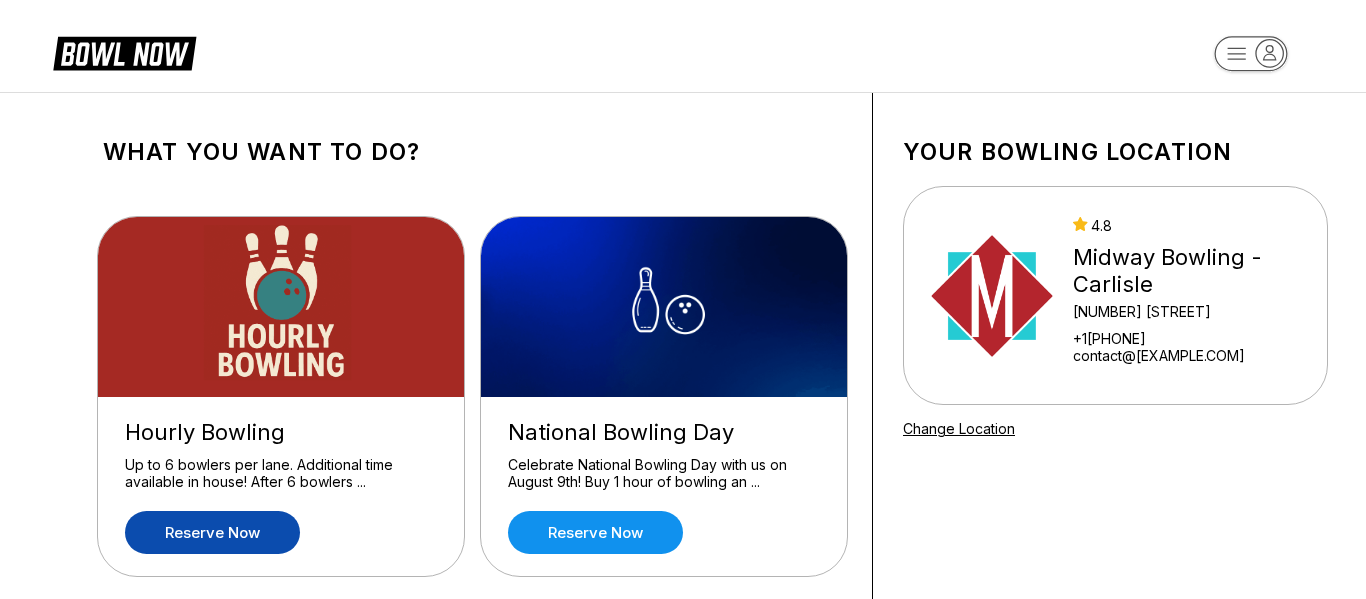 click on "Reserve now" at bounding box center [212, 532] 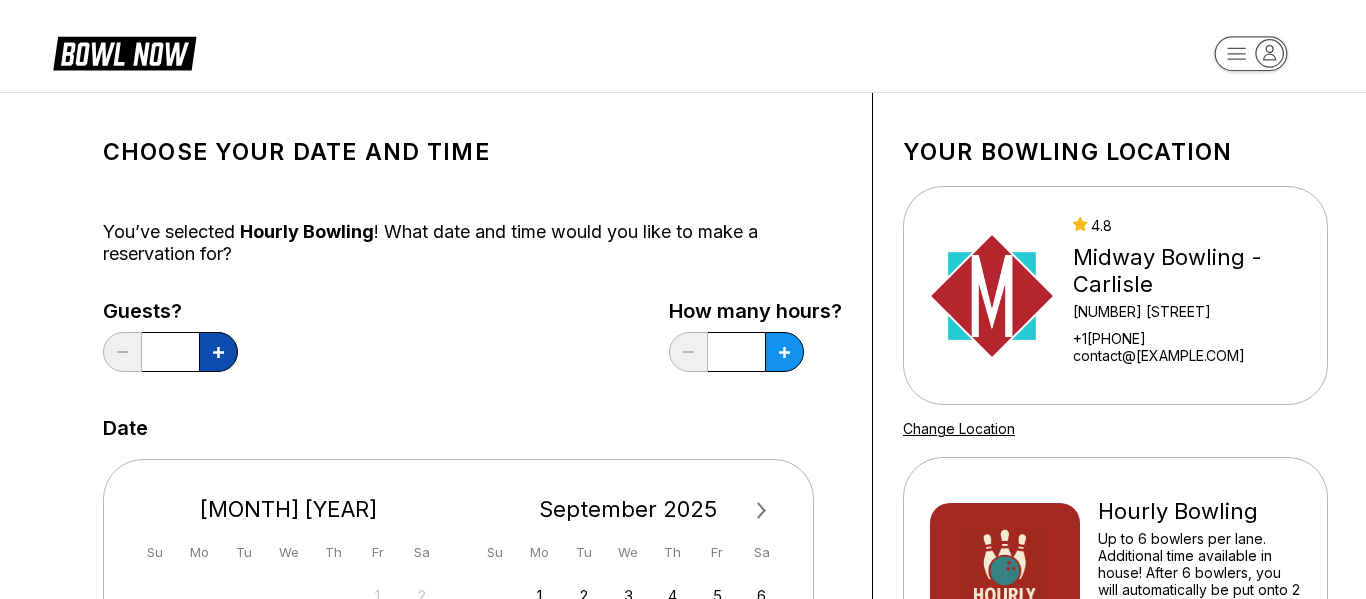 click at bounding box center (218, 352) 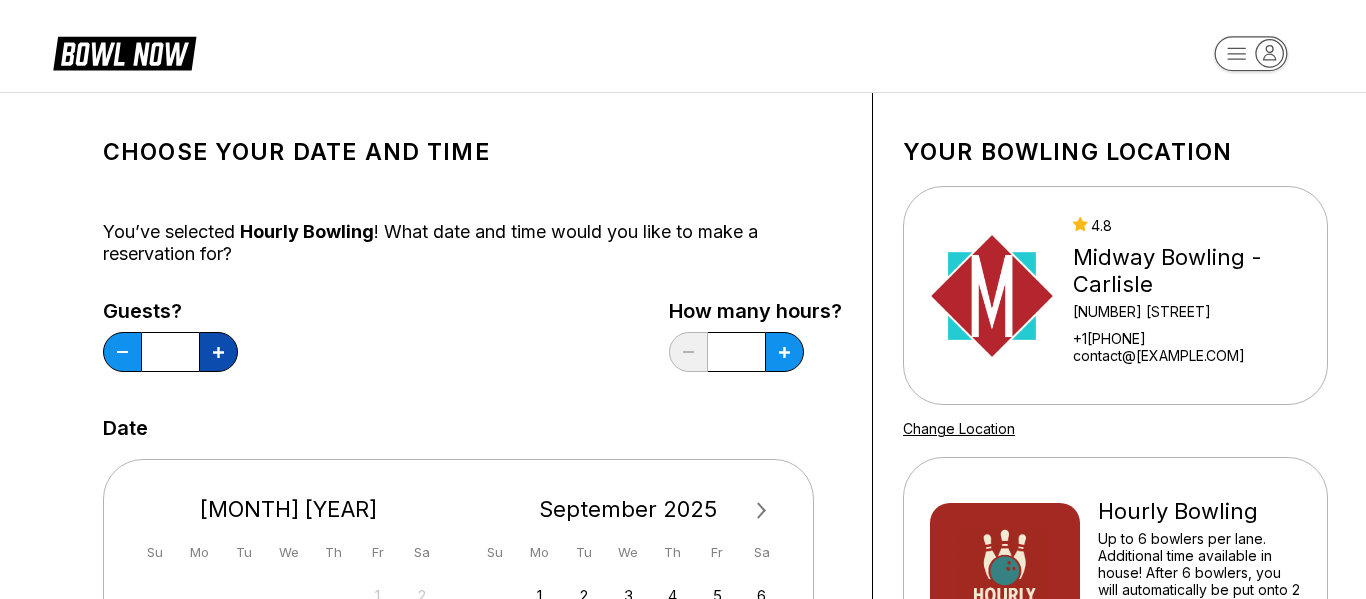 click at bounding box center (218, 352) 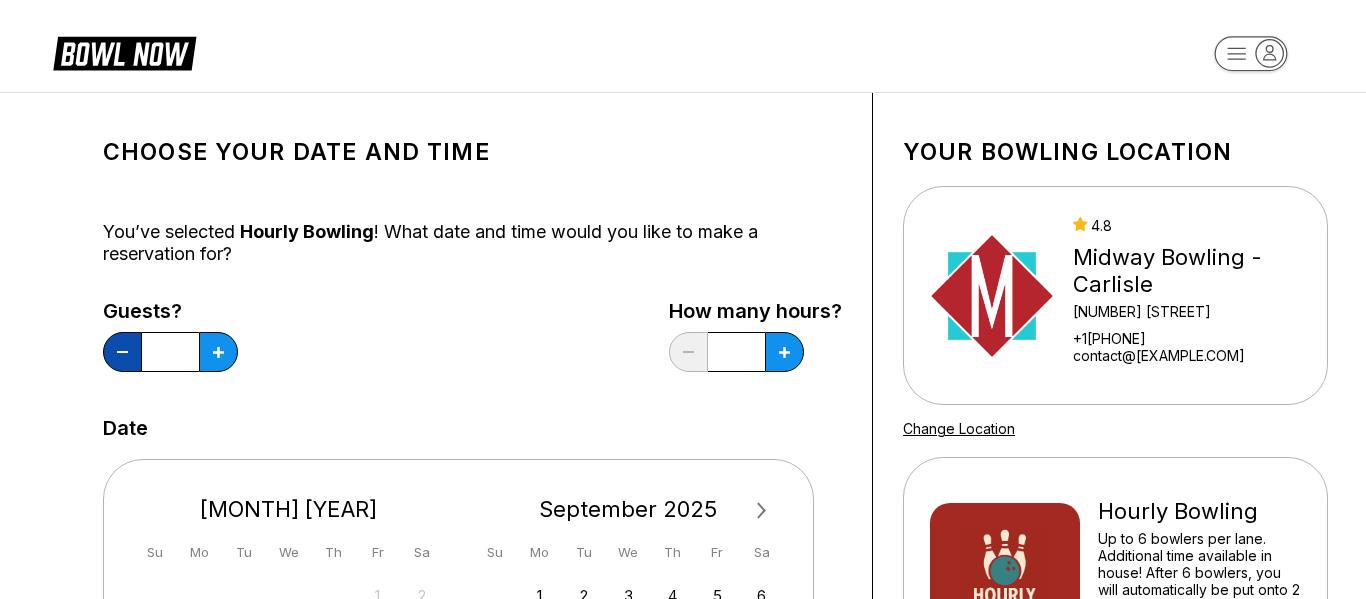 click at bounding box center [122, 352] 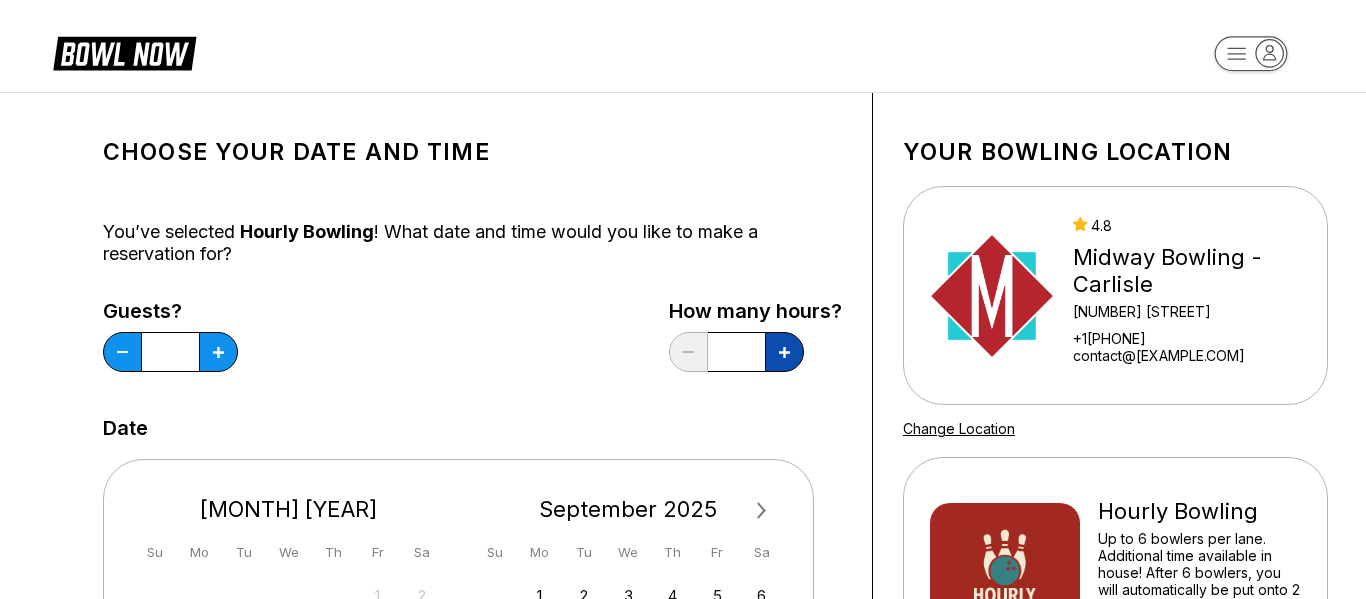 click at bounding box center (218, 352) 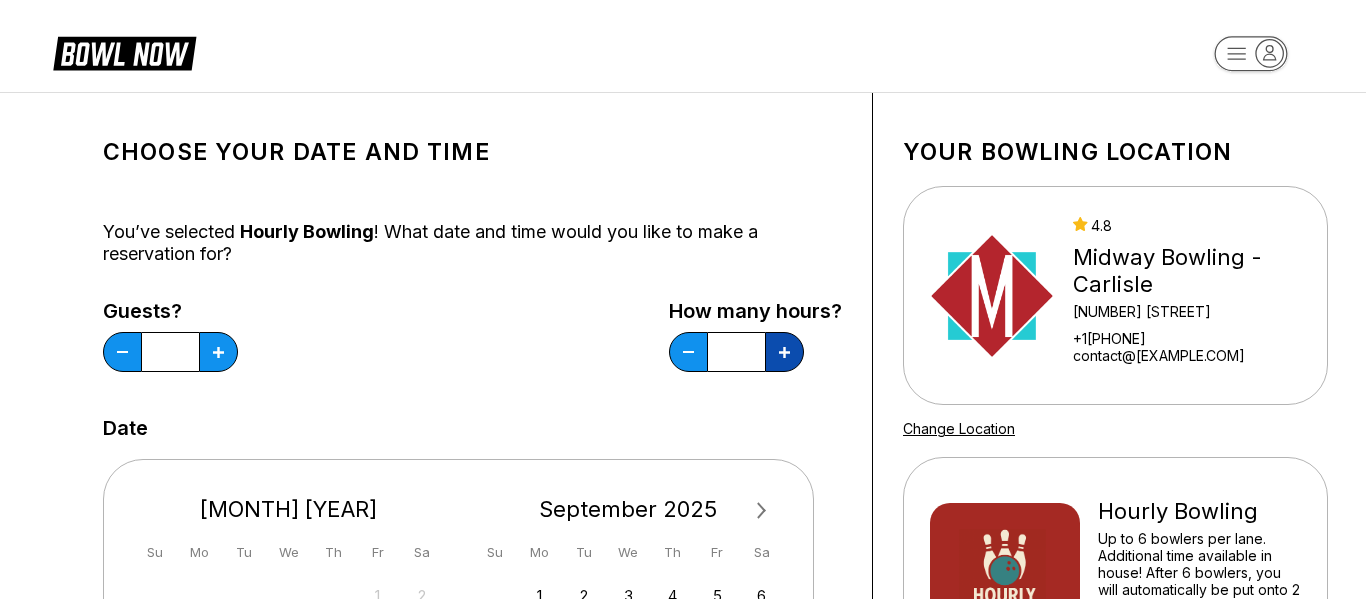 click at bounding box center (218, 352) 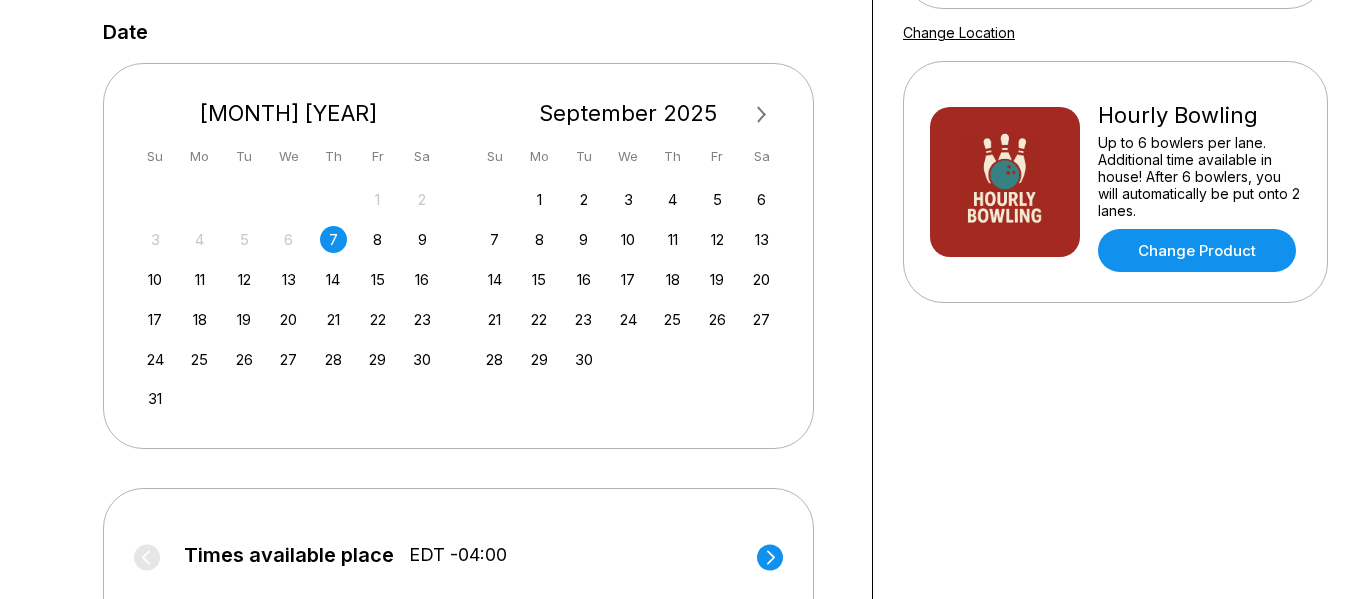 scroll, scrollTop: 398, scrollLeft: 0, axis: vertical 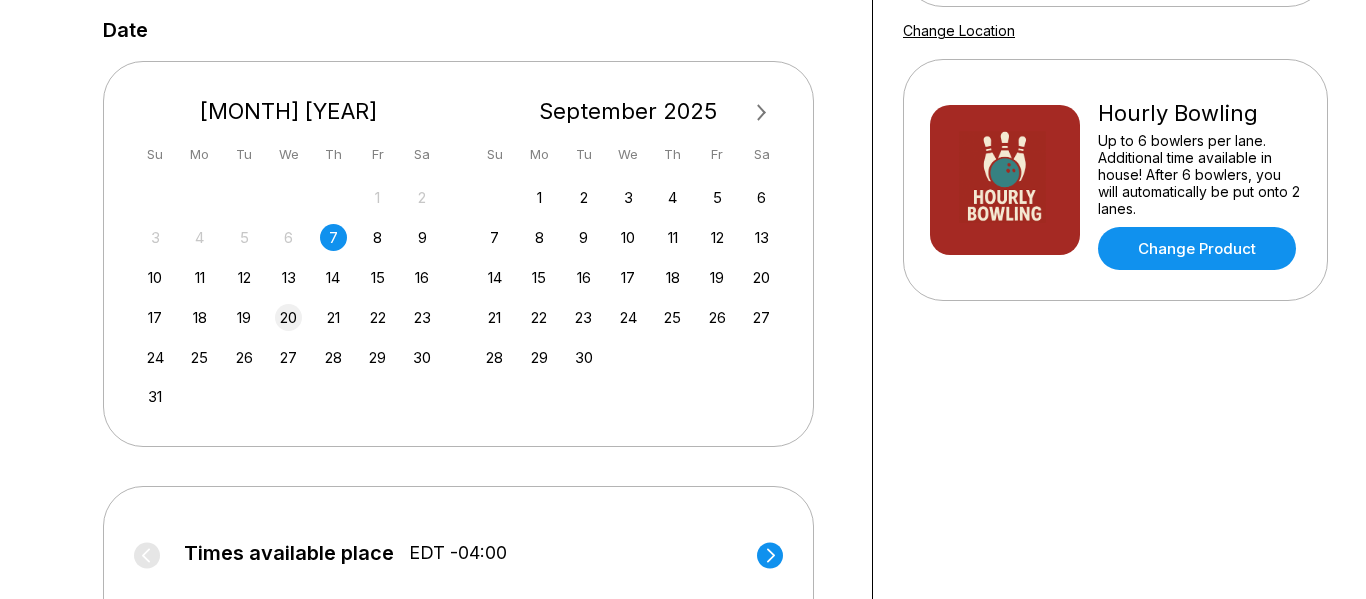 click on "20" at bounding box center (288, 317) 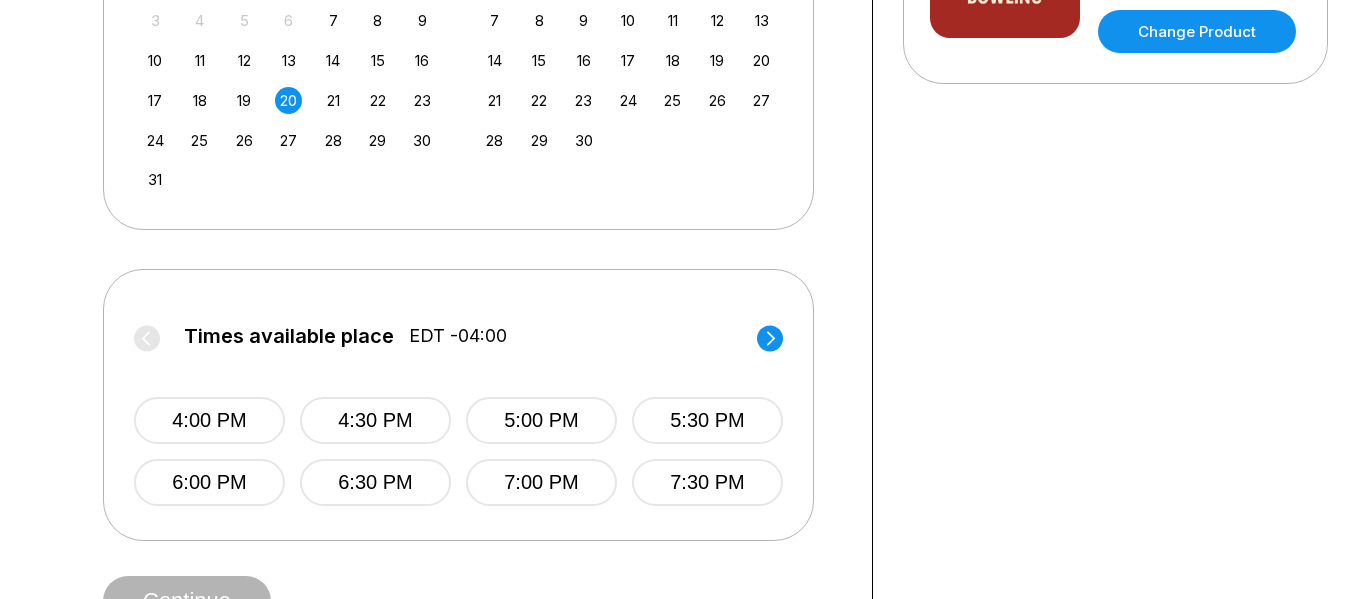 scroll, scrollTop: 616, scrollLeft: 0, axis: vertical 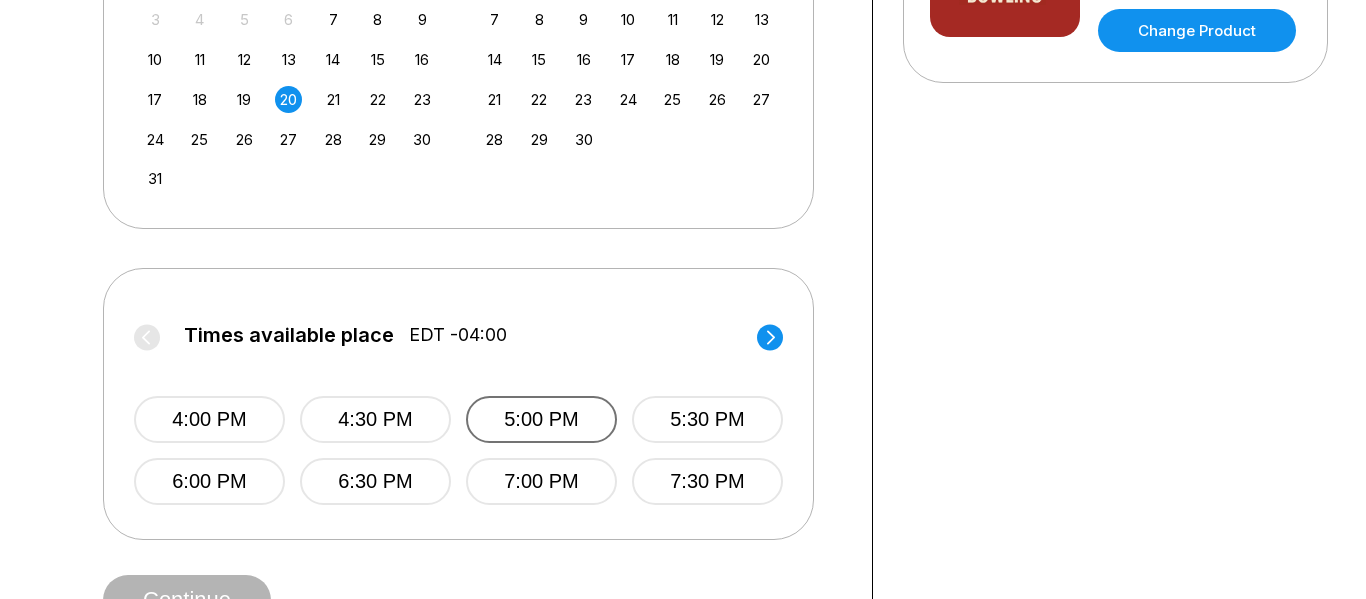 click on "5:00 PM" at bounding box center (541, 419) 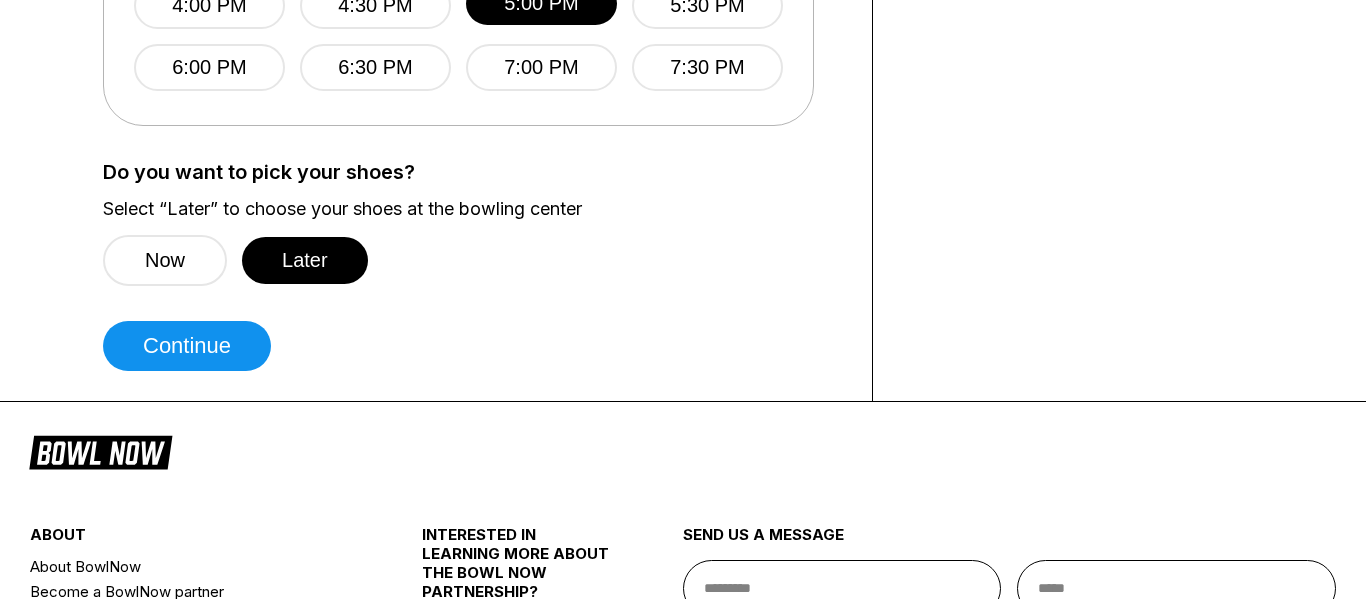 scroll, scrollTop: 1035, scrollLeft: 0, axis: vertical 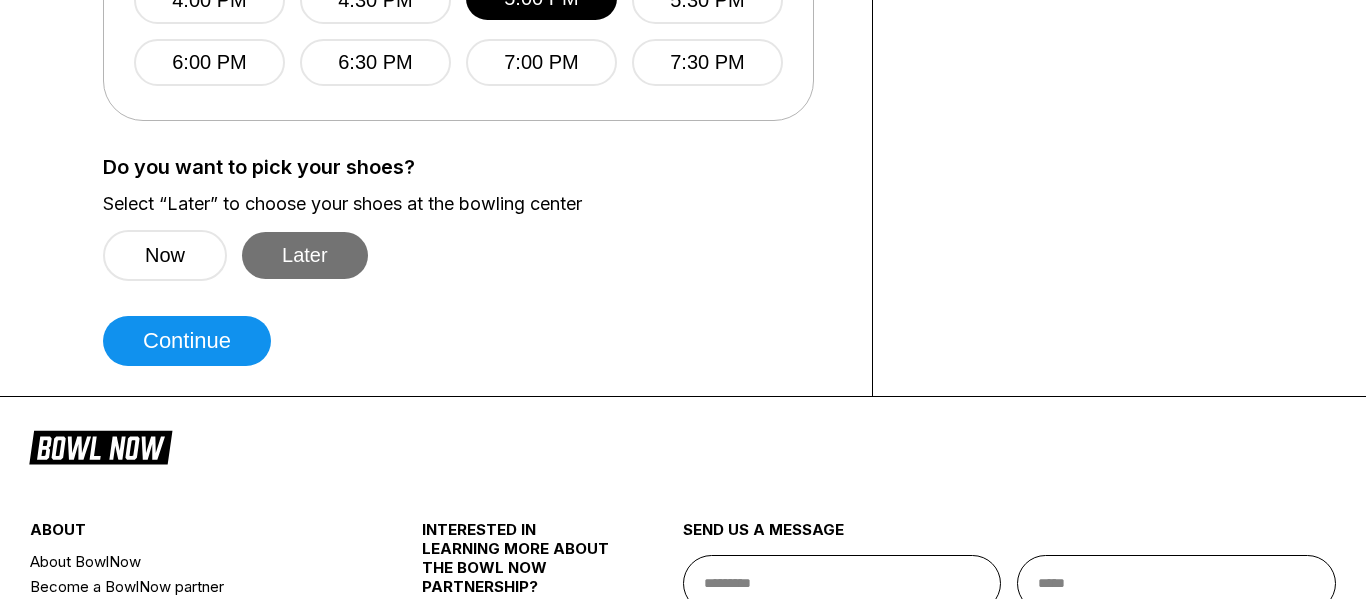 click on "Later" at bounding box center (305, 255) 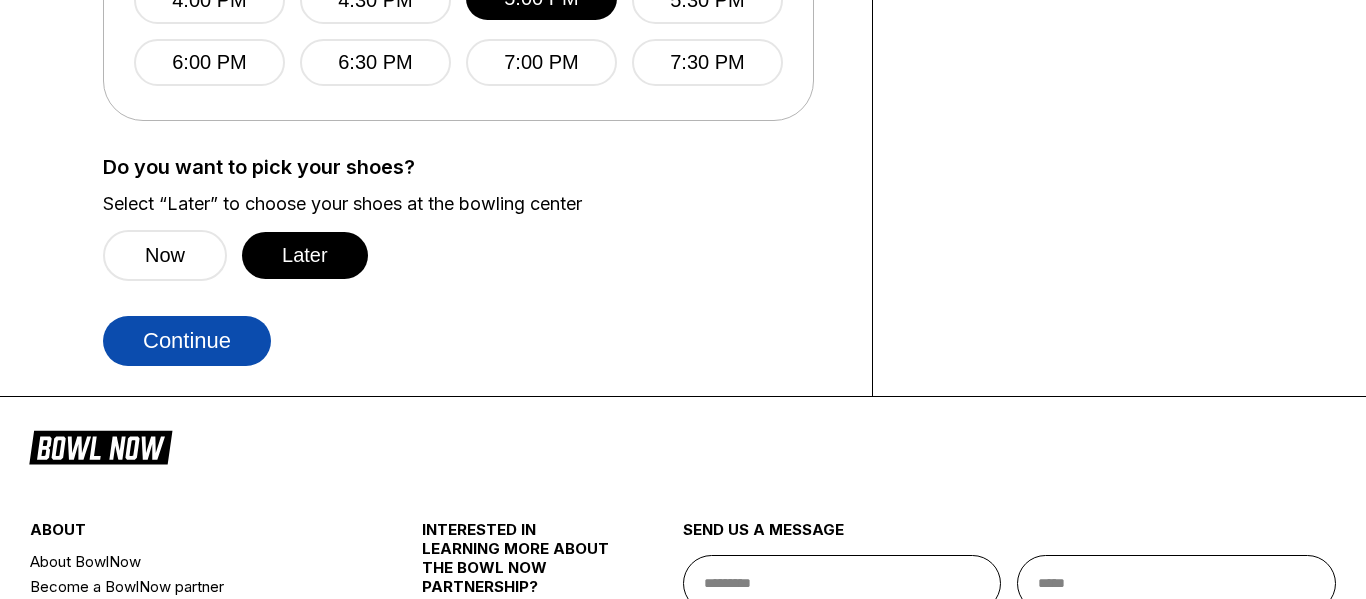 click on "Continue" at bounding box center (187, 341) 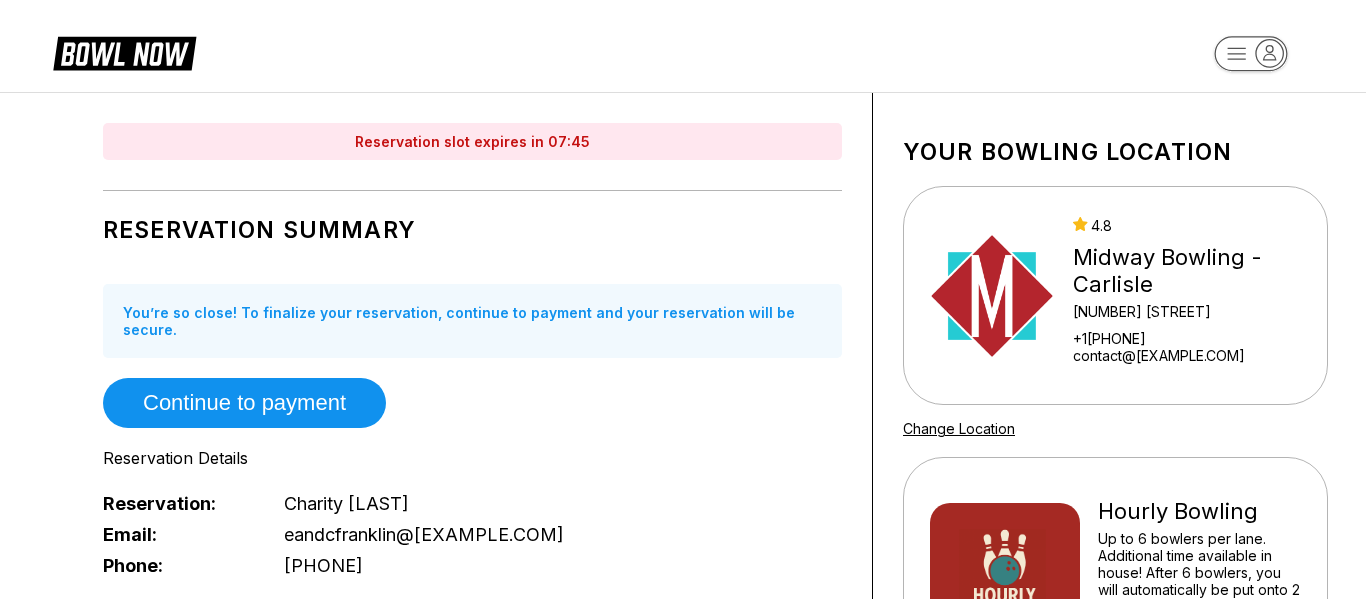 scroll, scrollTop: 5, scrollLeft: 0, axis: vertical 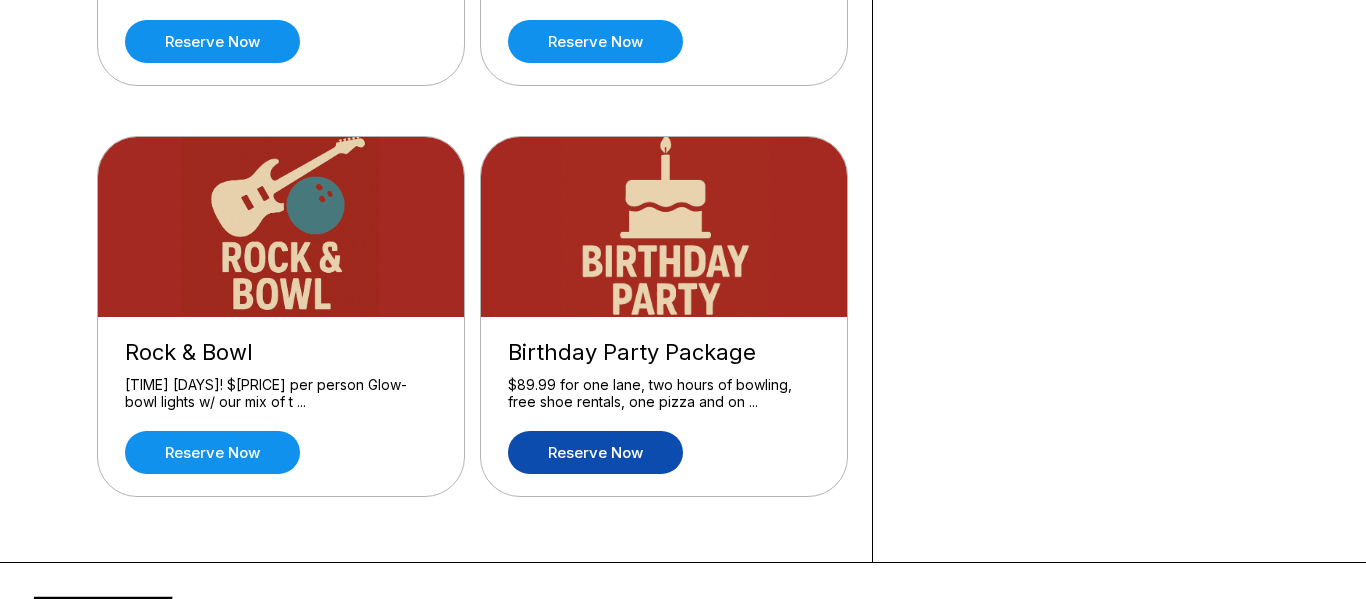 click on "Reserve now" at bounding box center [595, 452] 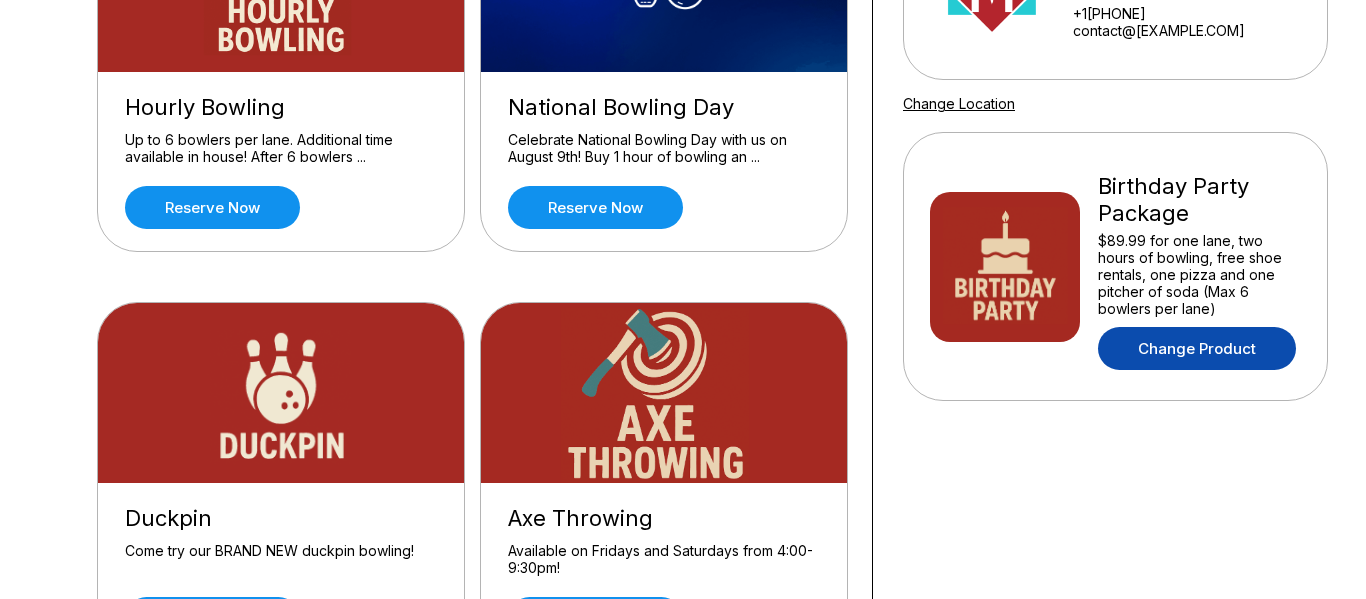 scroll, scrollTop: 329, scrollLeft: 0, axis: vertical 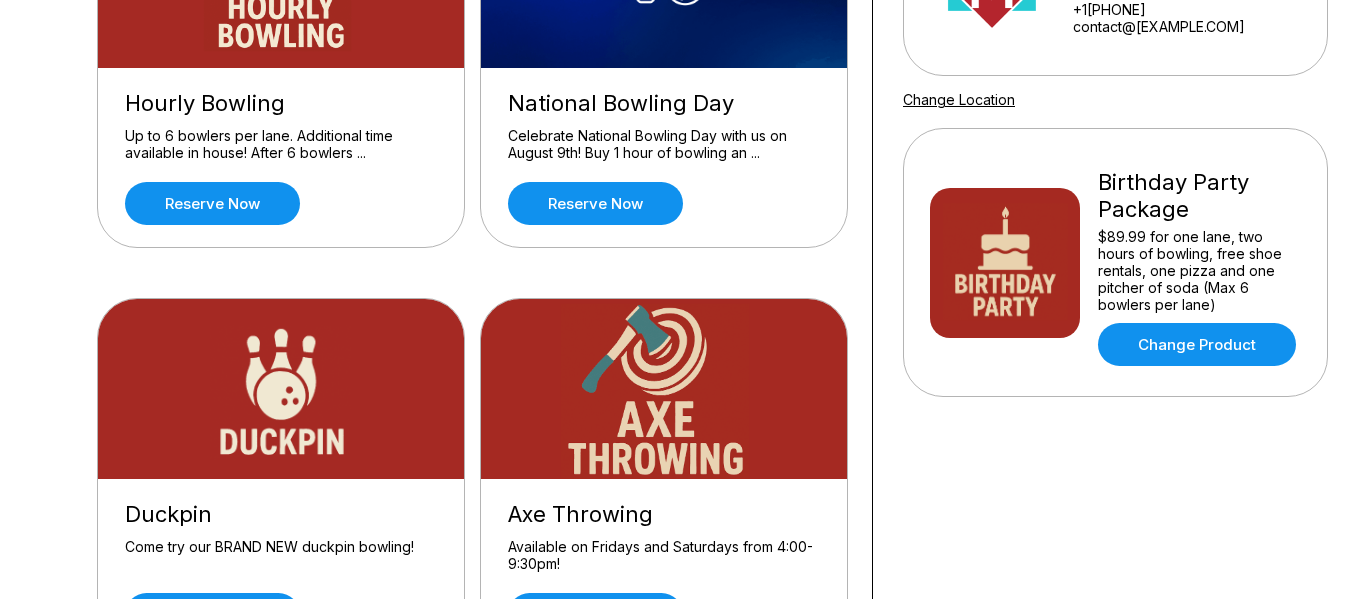 click at bounding box center [1005, 263] 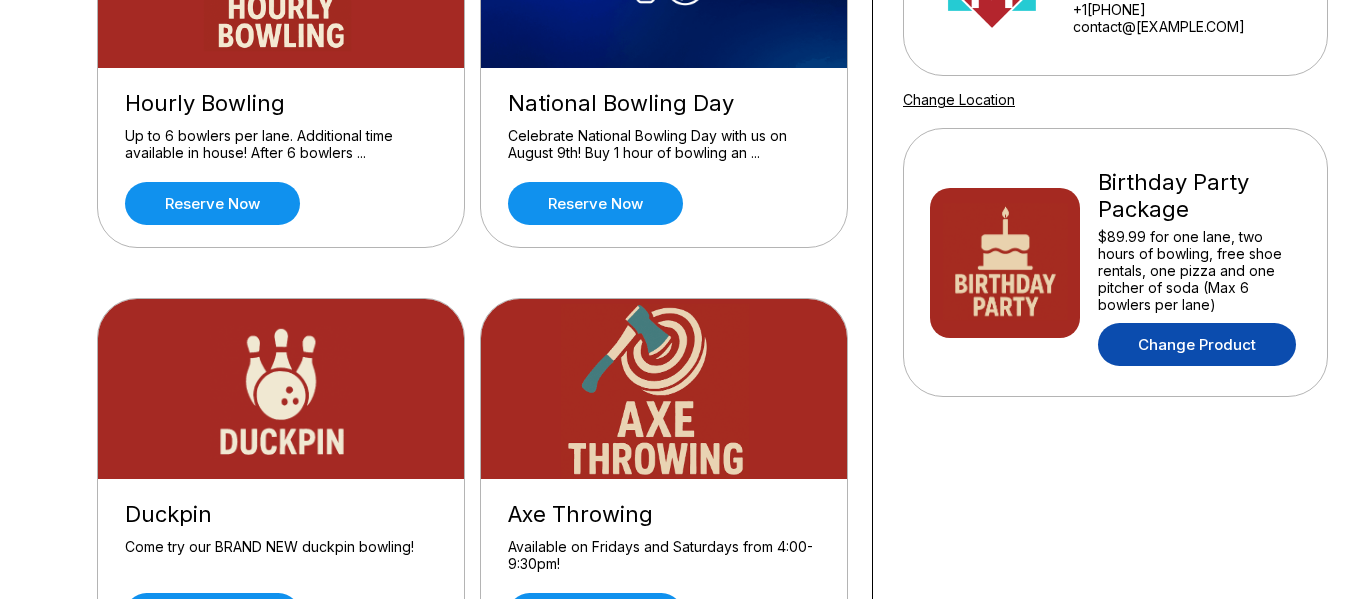 click on "Change Product" at bounding box center [1197, 344] 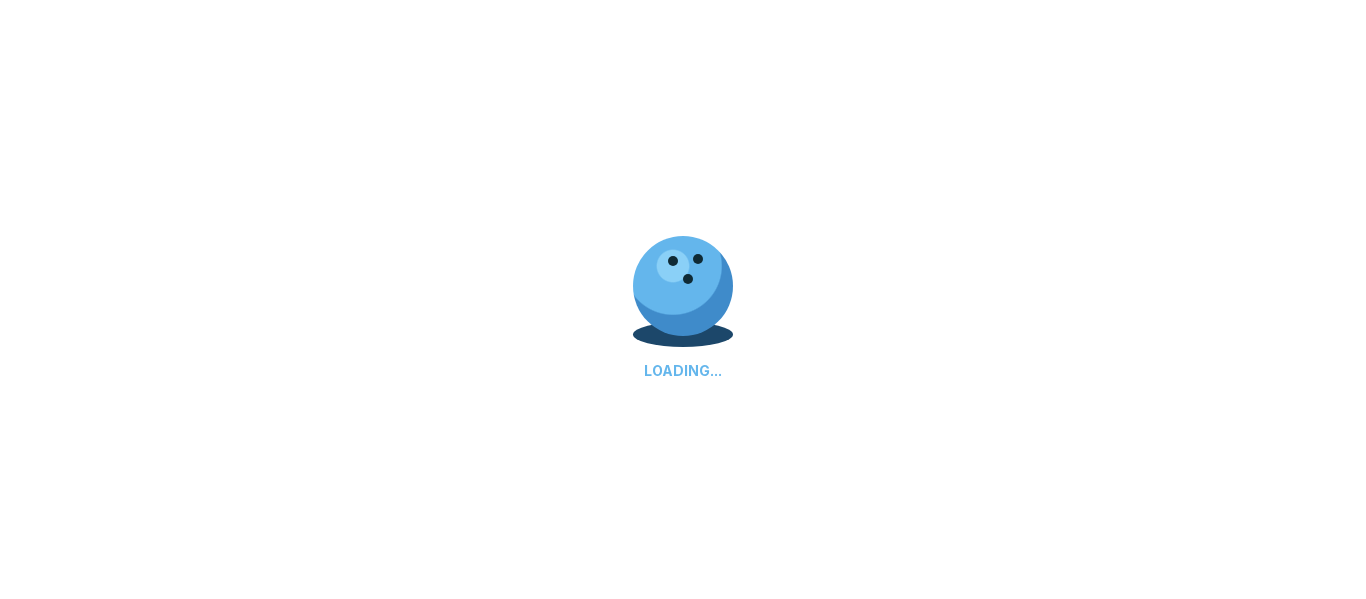 scroll, scrollTop: 0, scrollLeft: 0, axis: both 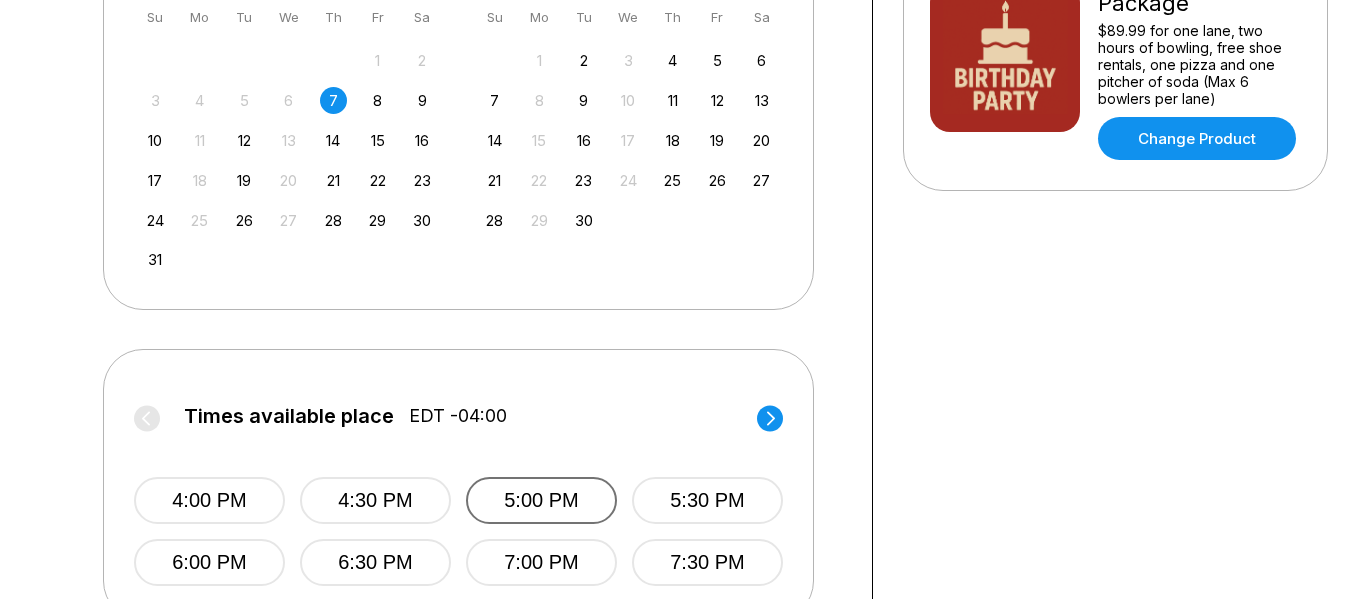 click on "5:00 PM" at bounding box center [541, 500] 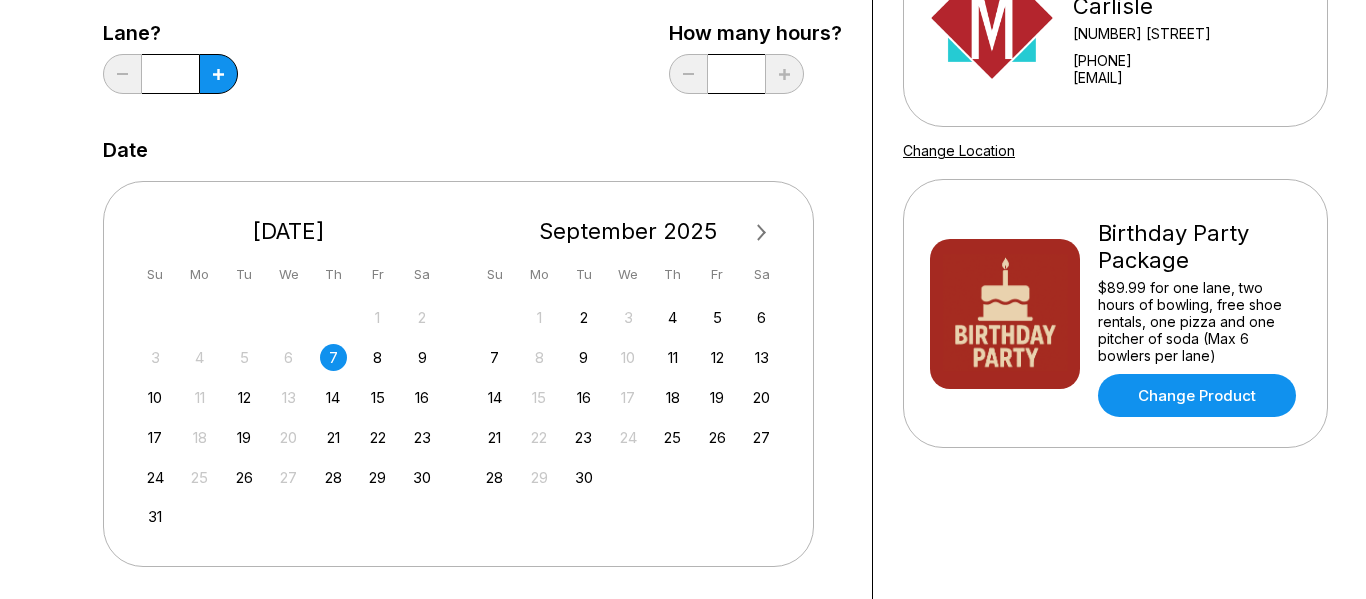 scroll, scrollTop: 279, scrollLeft: 0, axis: vertical 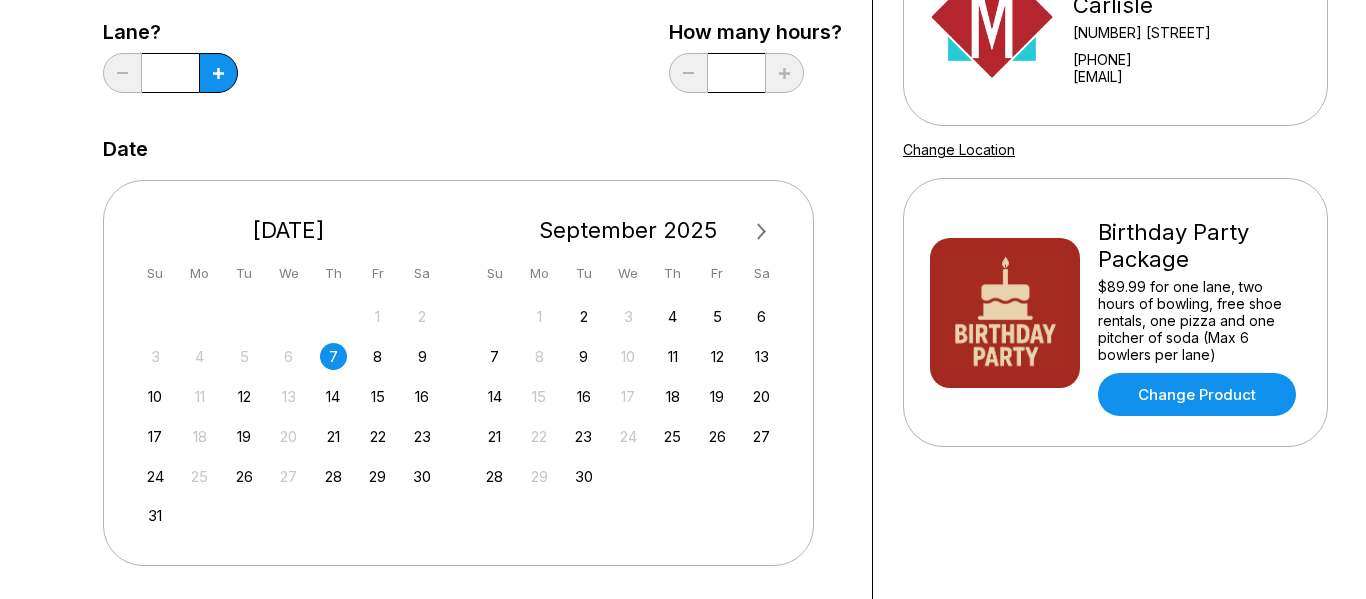 click on "20" at bounding box center (288, 436) 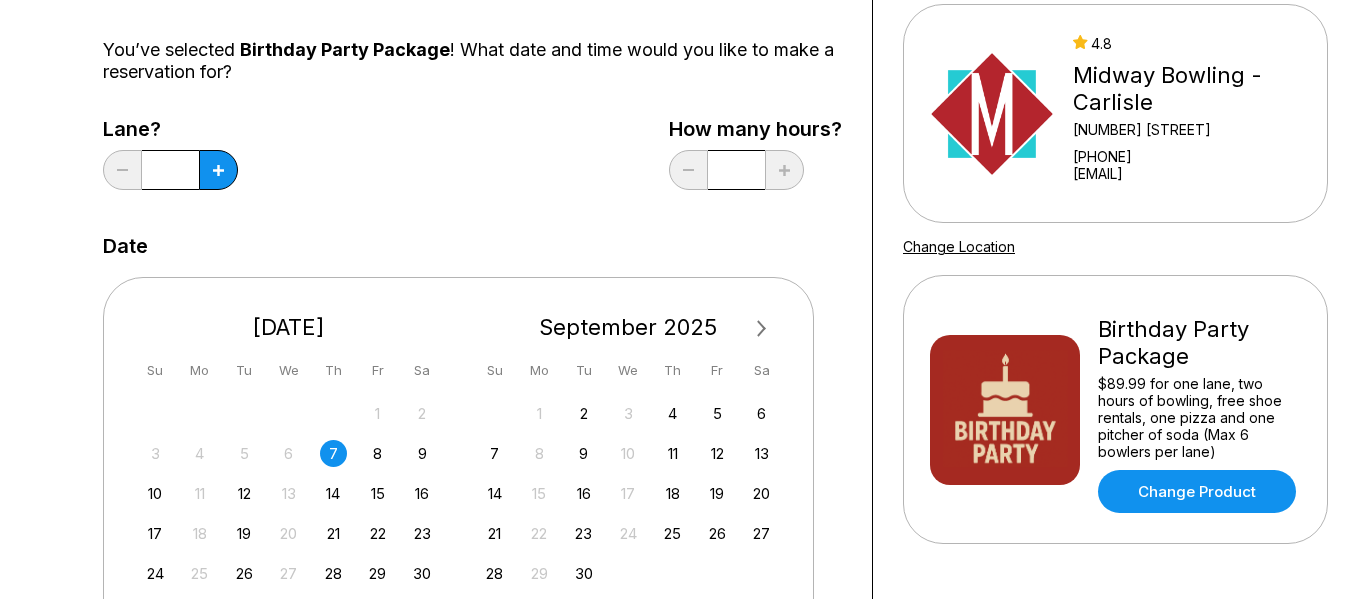 scroll, scrollTop: 186, scrollLeft: 0, axis: vertical 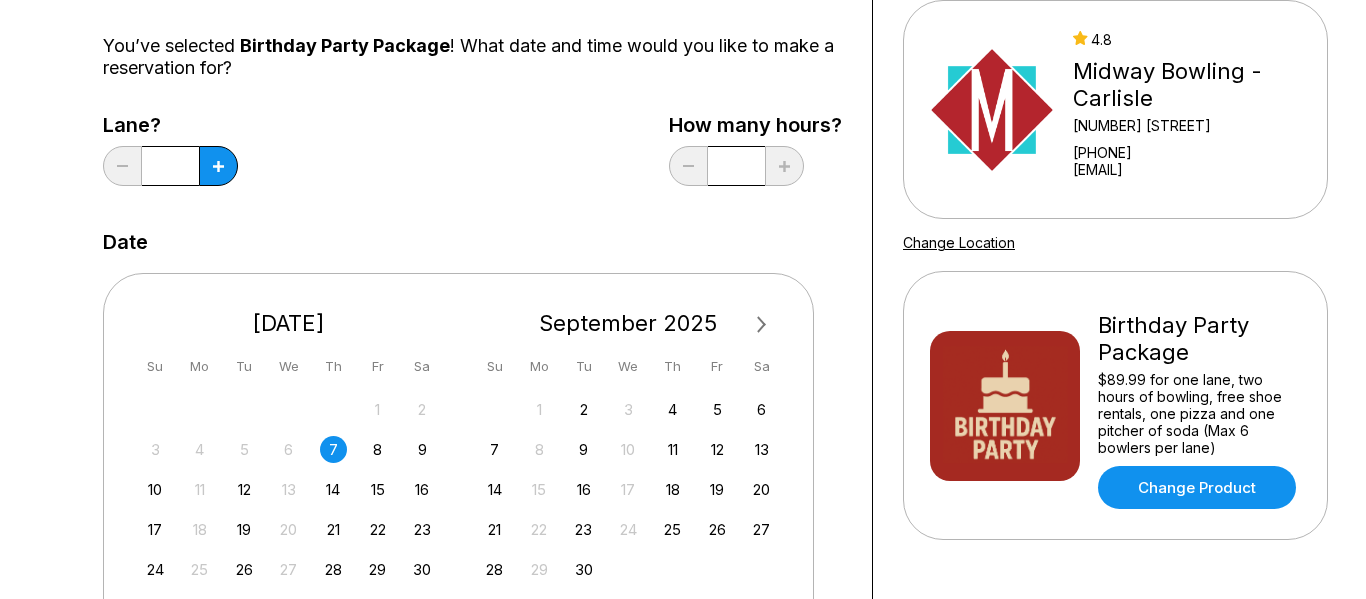 click on "20" at bounding box center [288, 529] 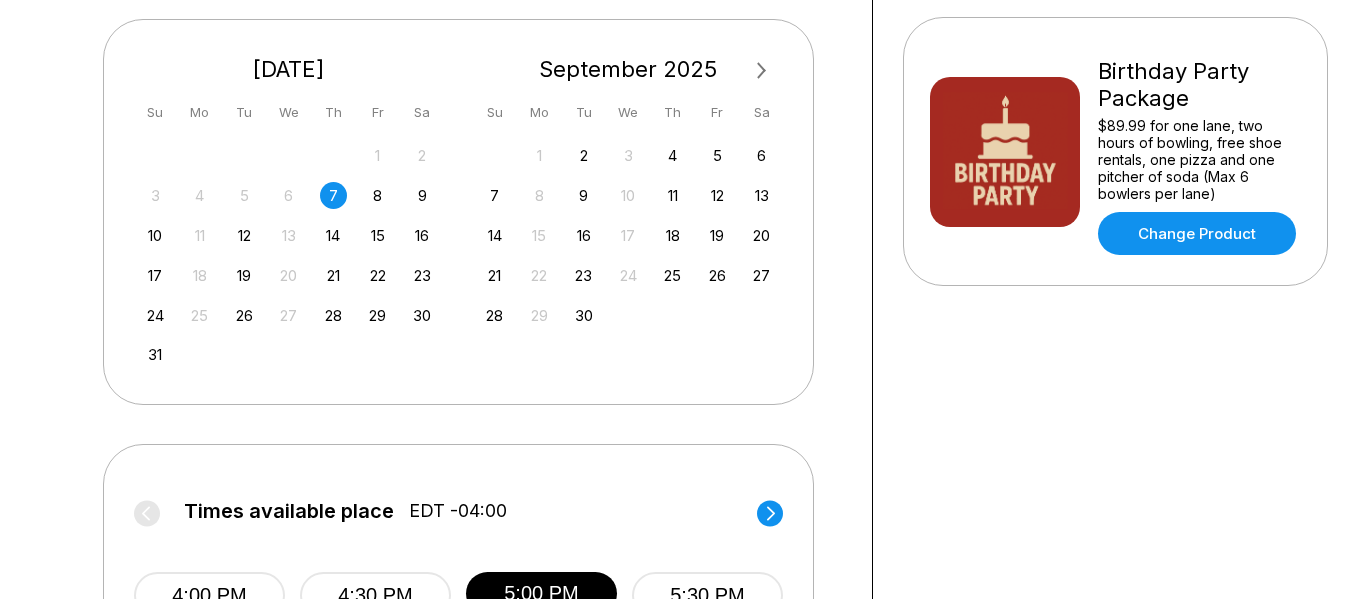 scroll, scrollTop: 443, scrollLeft: 0, axis: vertical 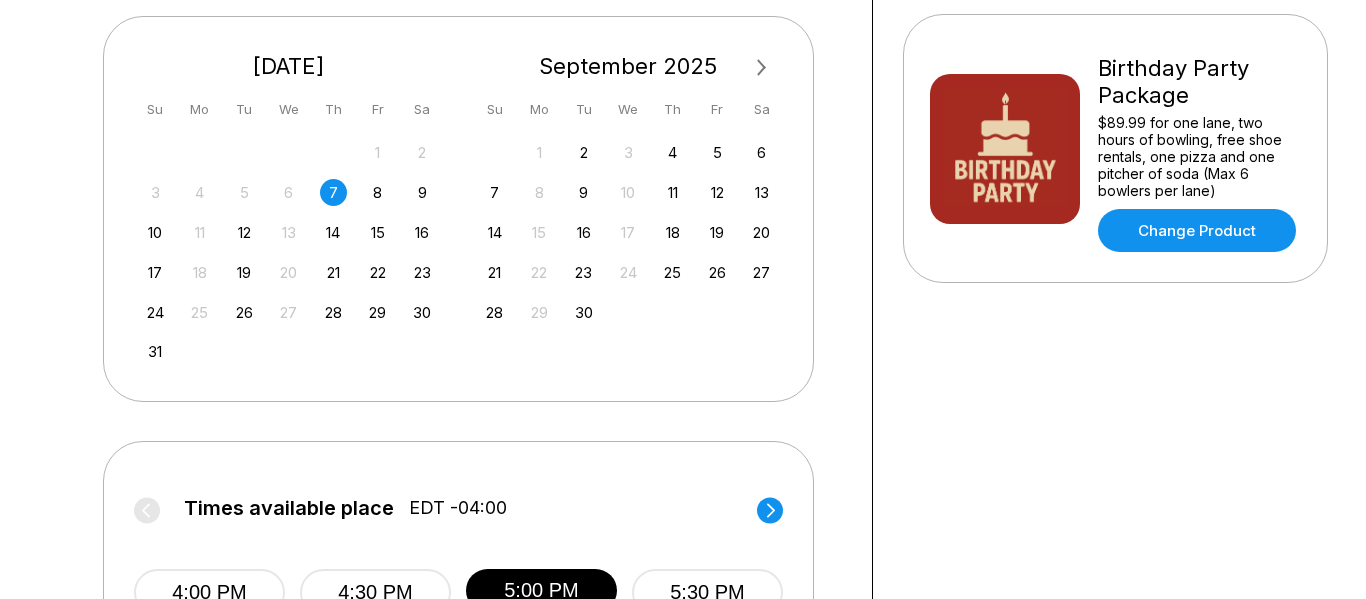 click on "20" at bounding box center (288, 272) 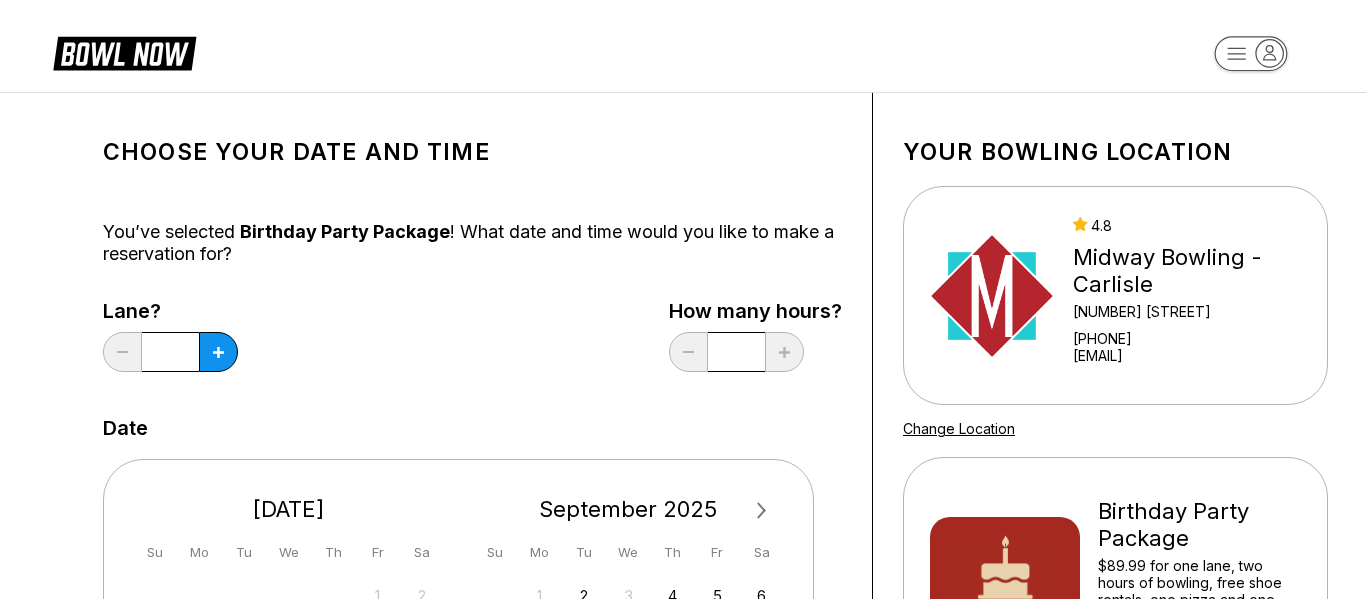 scroll, scrollTop: 6, scrollLeft: 0, axis: vertical 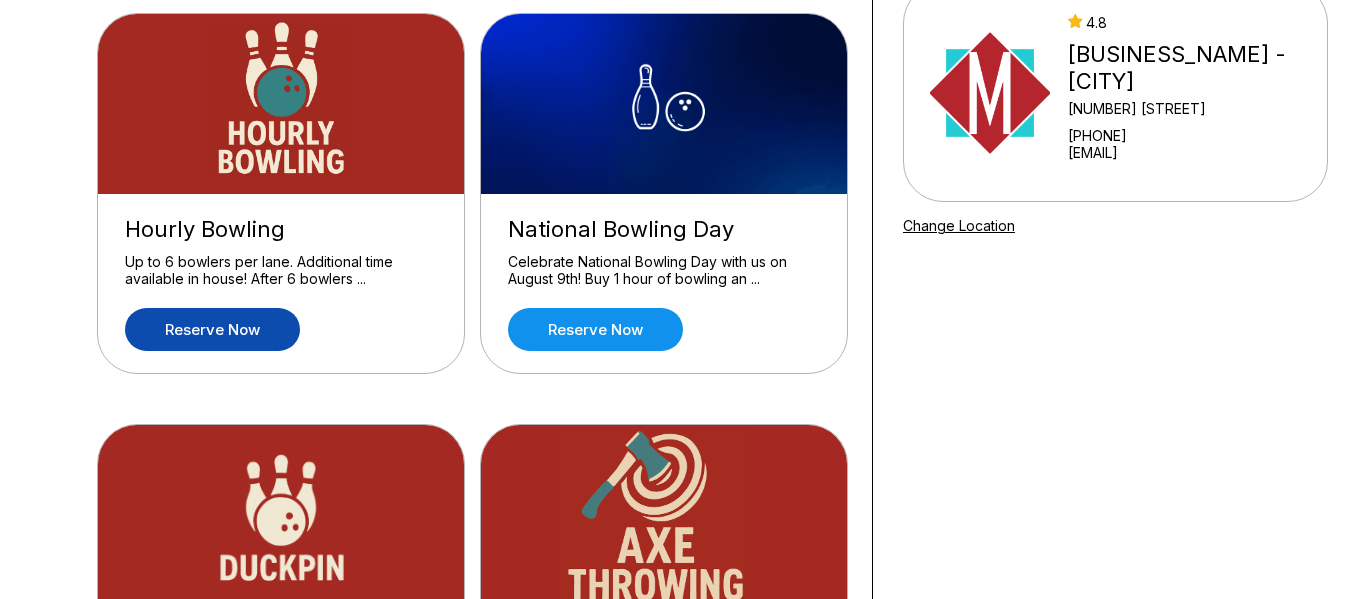 click on "Reserve now" at bounding box center [212, 329] 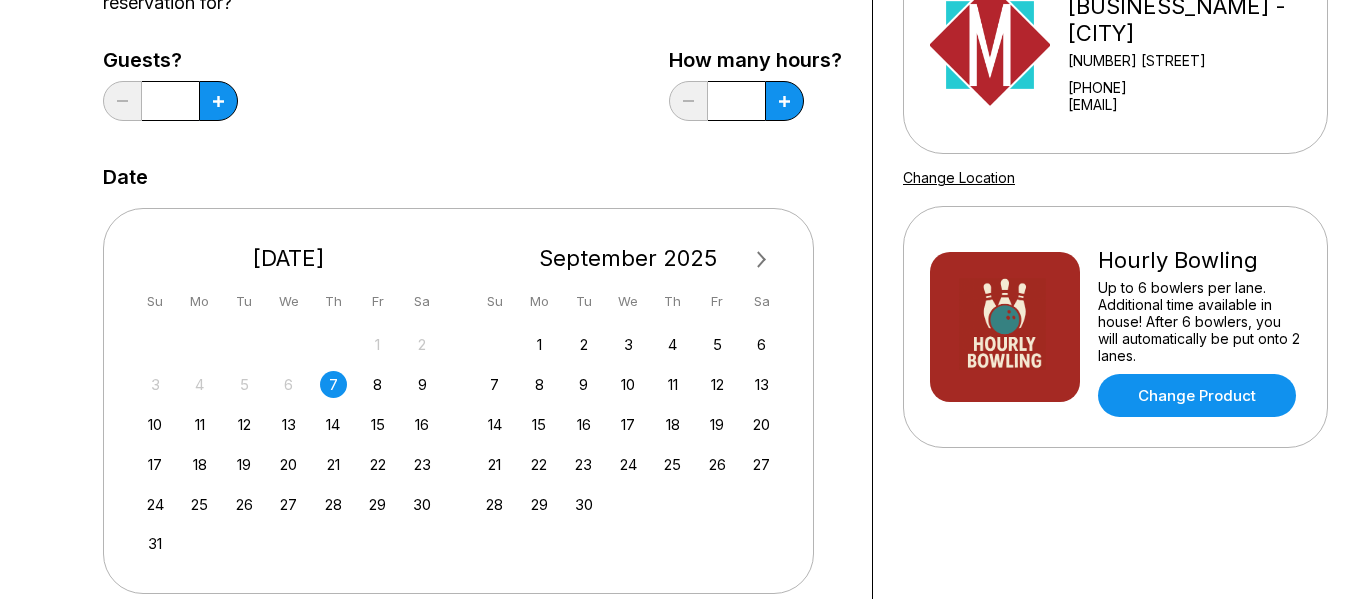 scroll, scrollTop: 253, scrollLeft: 0, axis: vertical 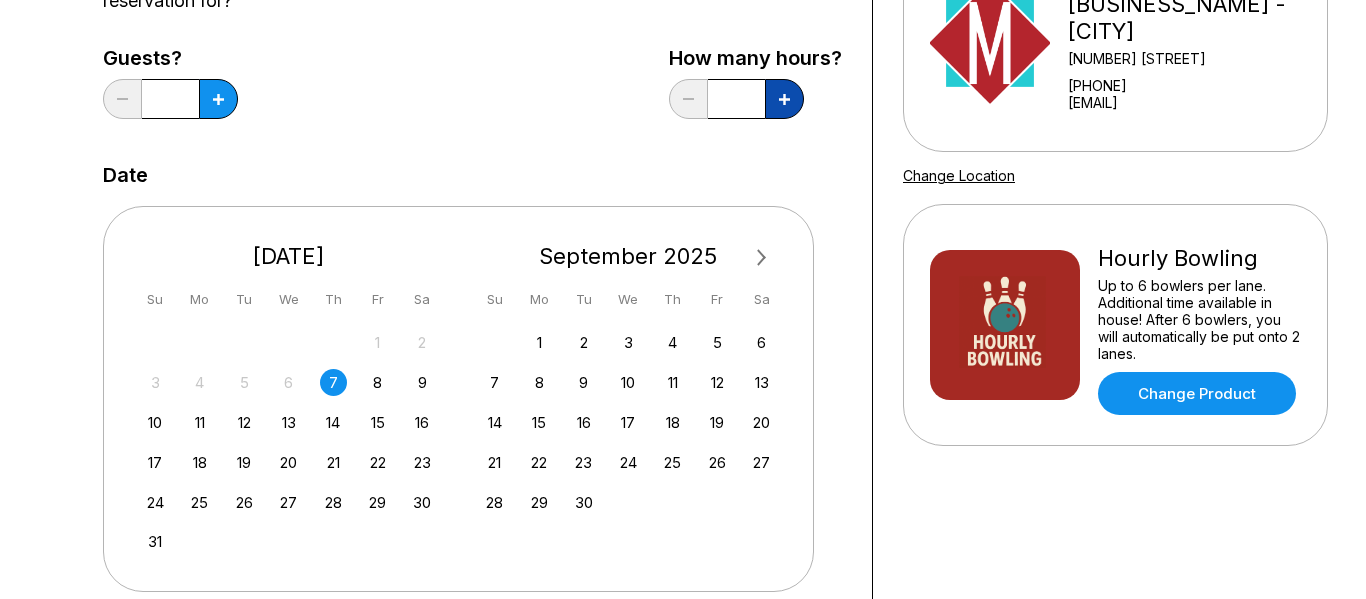 click at bounding box center (218, 99) 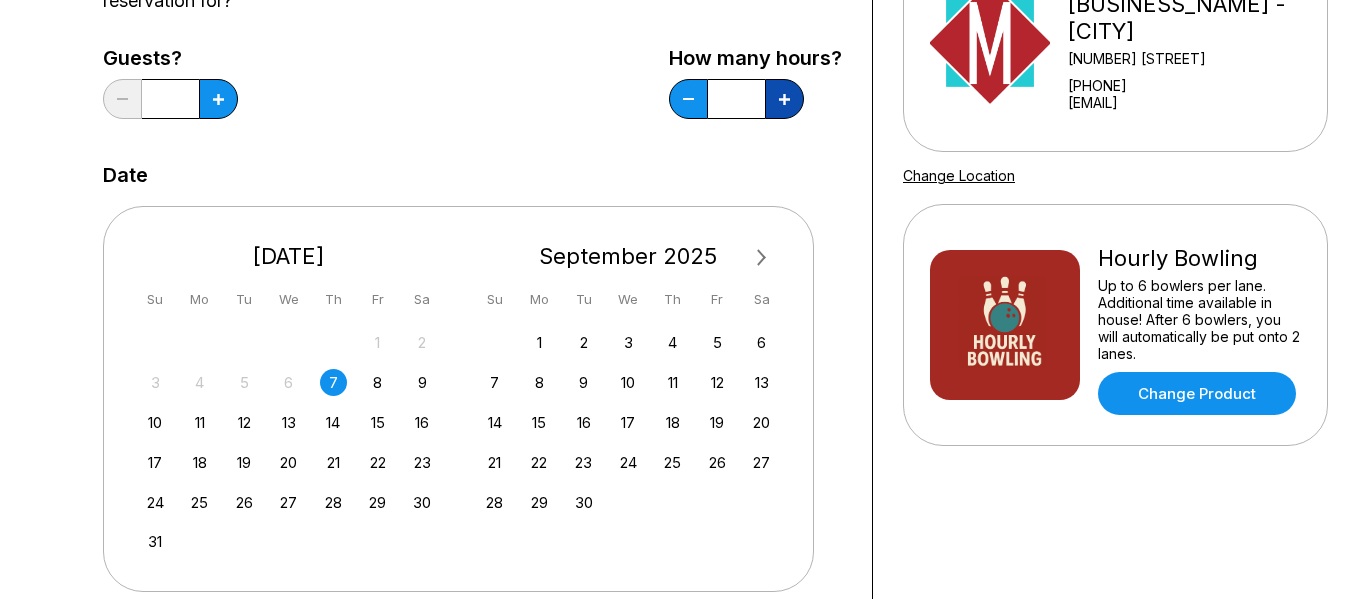 click at bounding box center (218, 99) 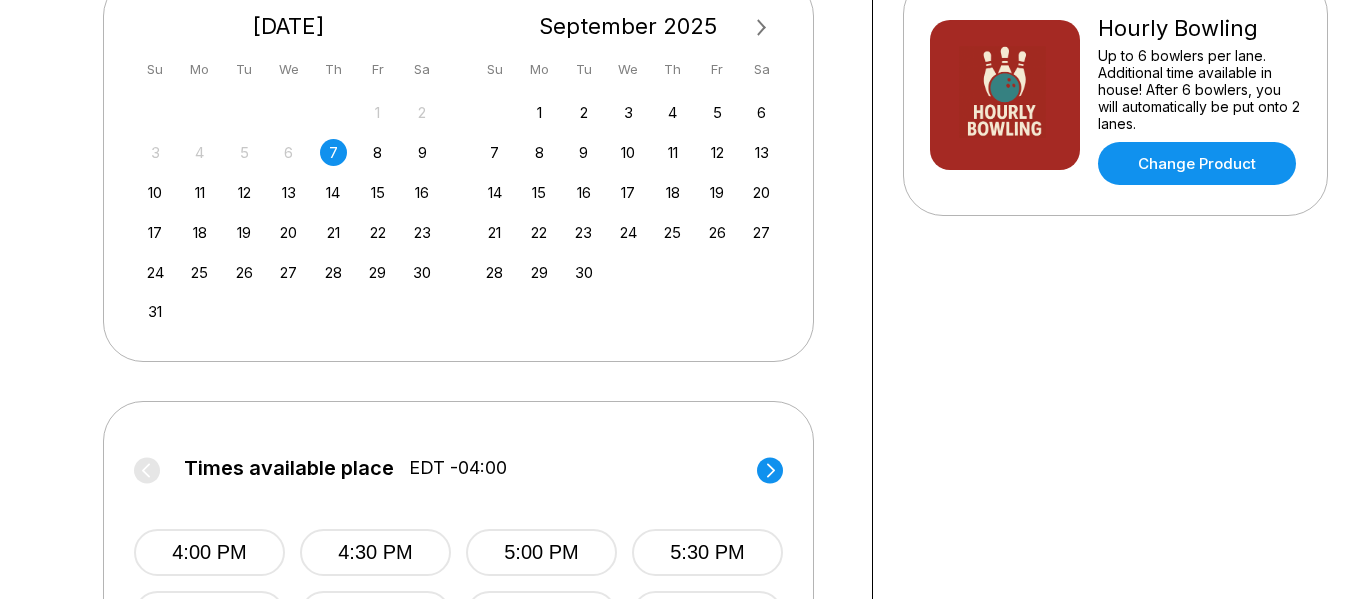 scroll, scrollTop: 485, scrollLeft: 0, axis: vertical 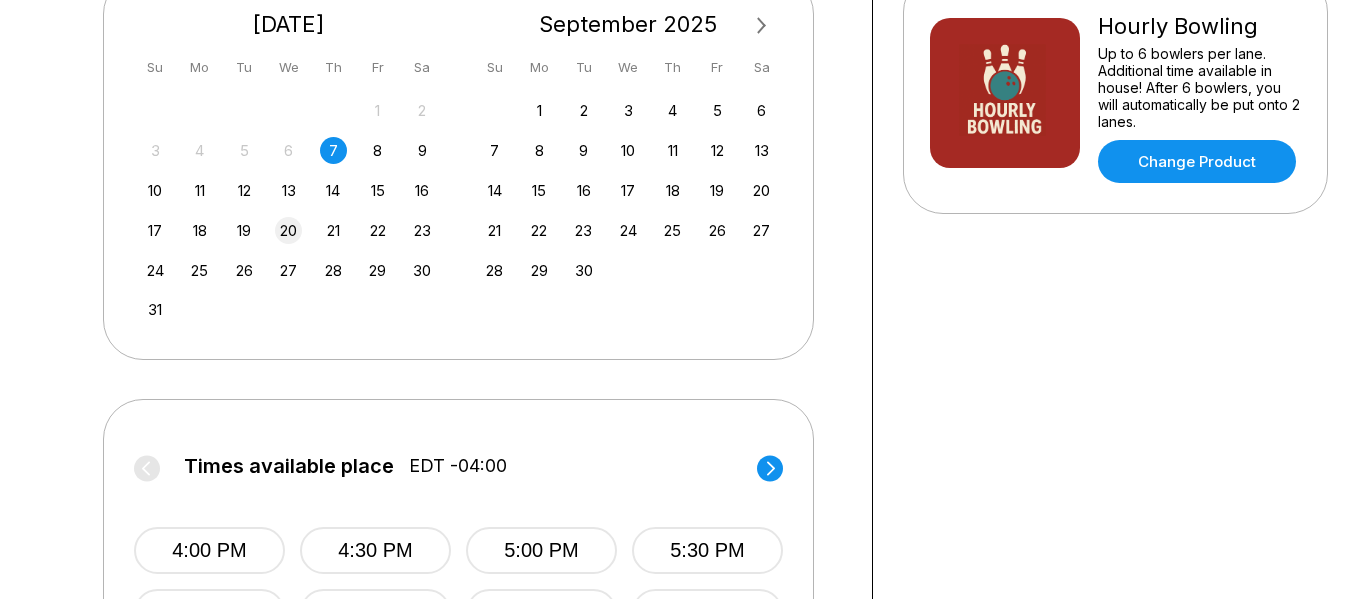 click on "20" at bounding box center (288, 230) 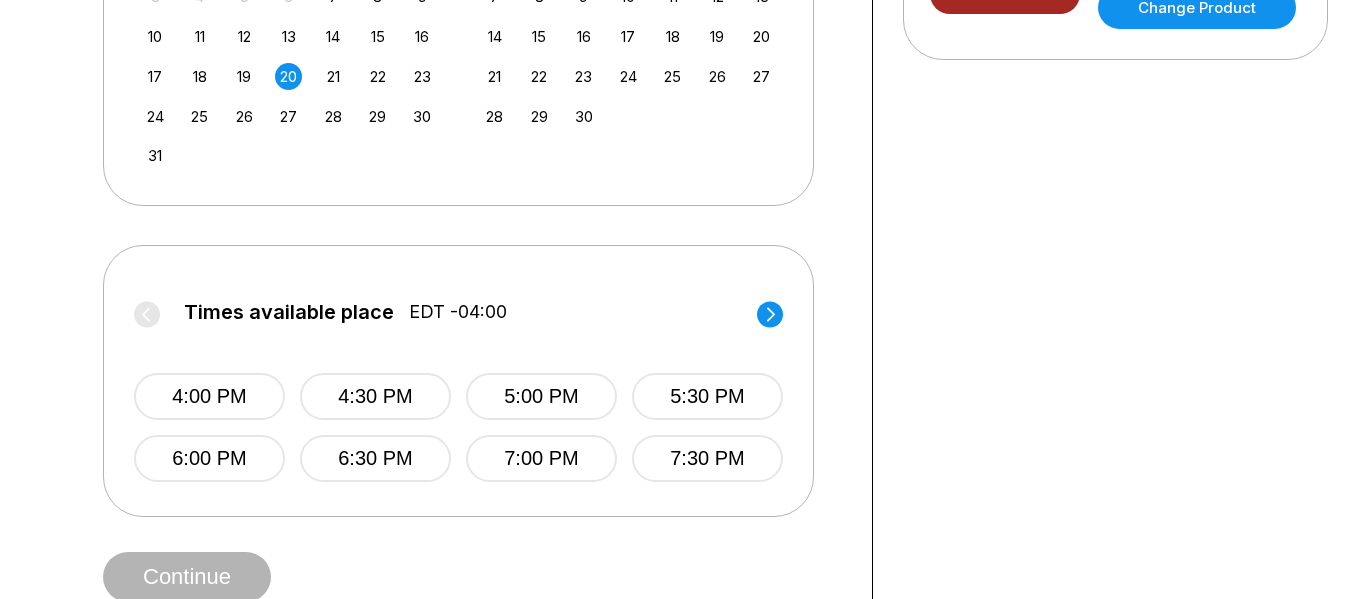 scroll, scrollTop: 642, scrollLeft: 0, axis: vertical 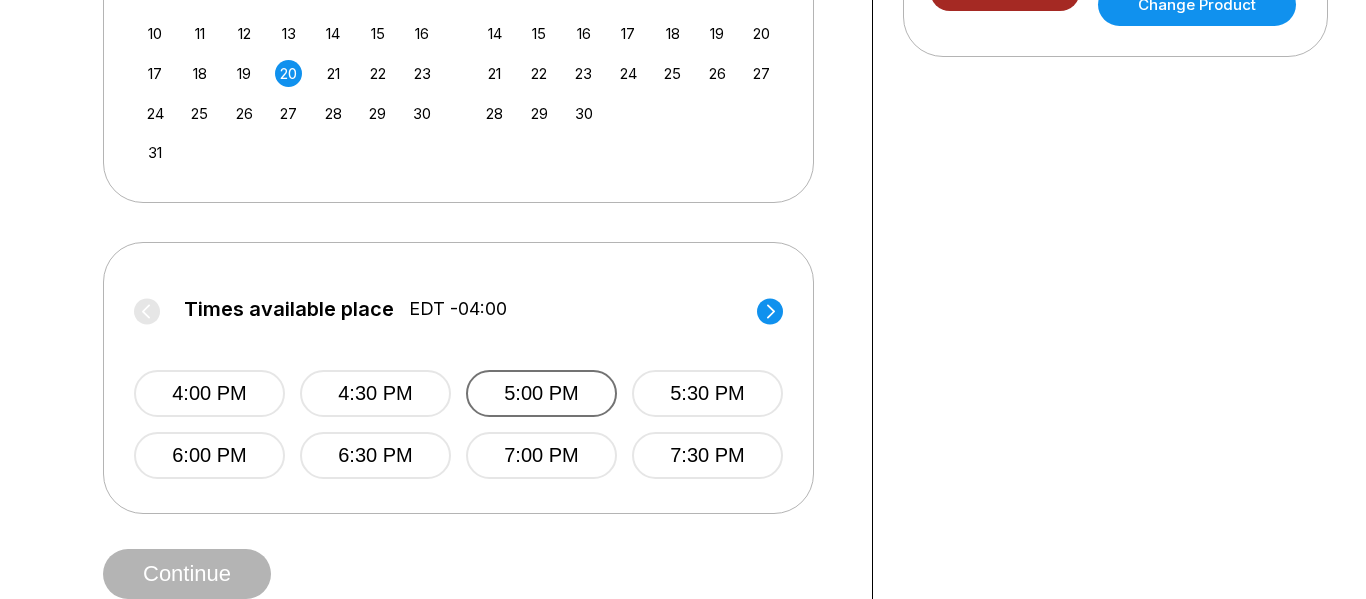 click on "5:00 PM" at bounding box center [541, 393] 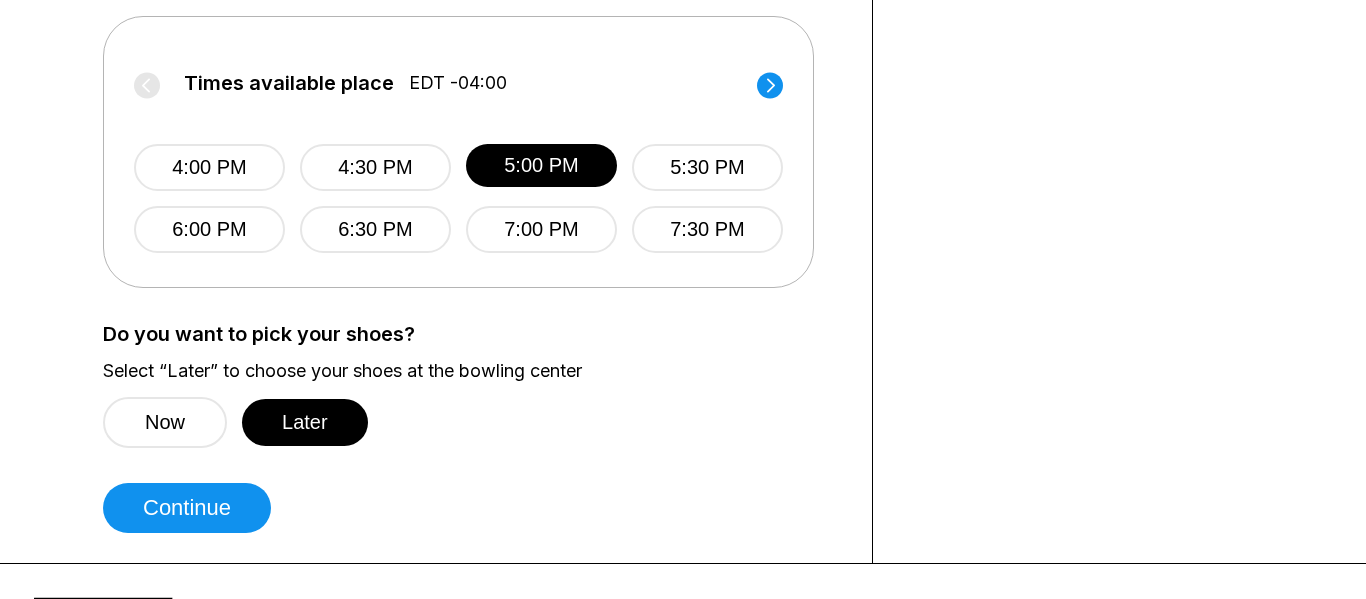 scroll, scrollTop: 869, scrollLeft: 0, axis: vertical 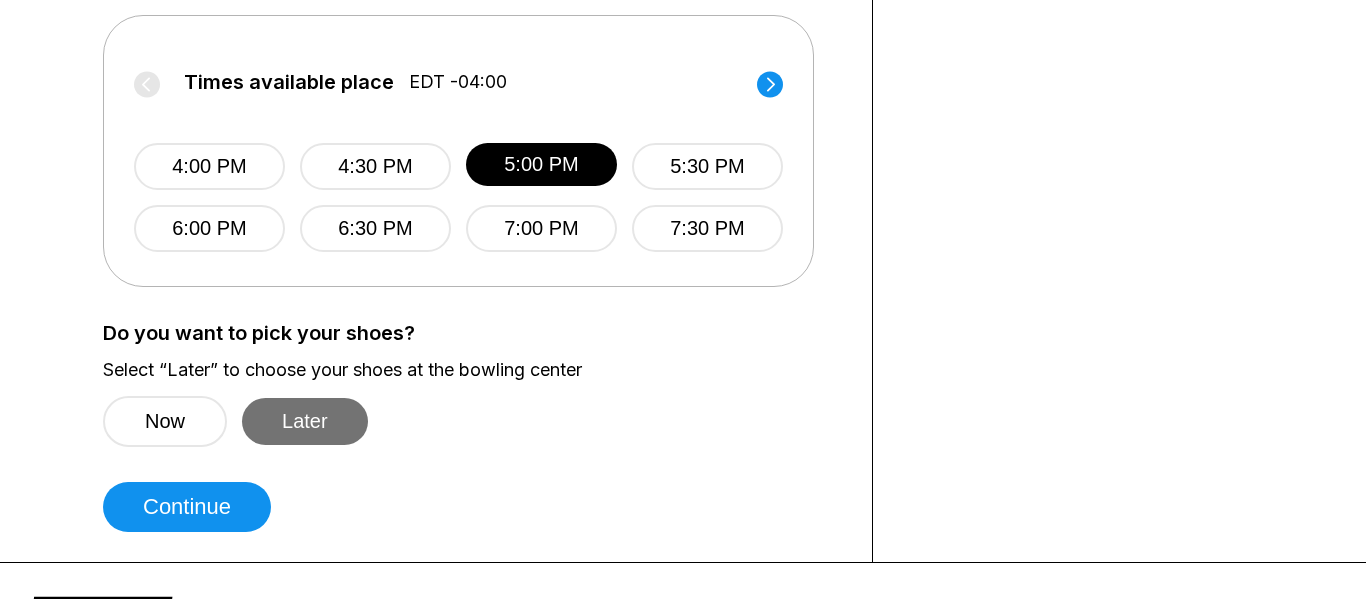 click on "Later" at bounding box center [305, 421] 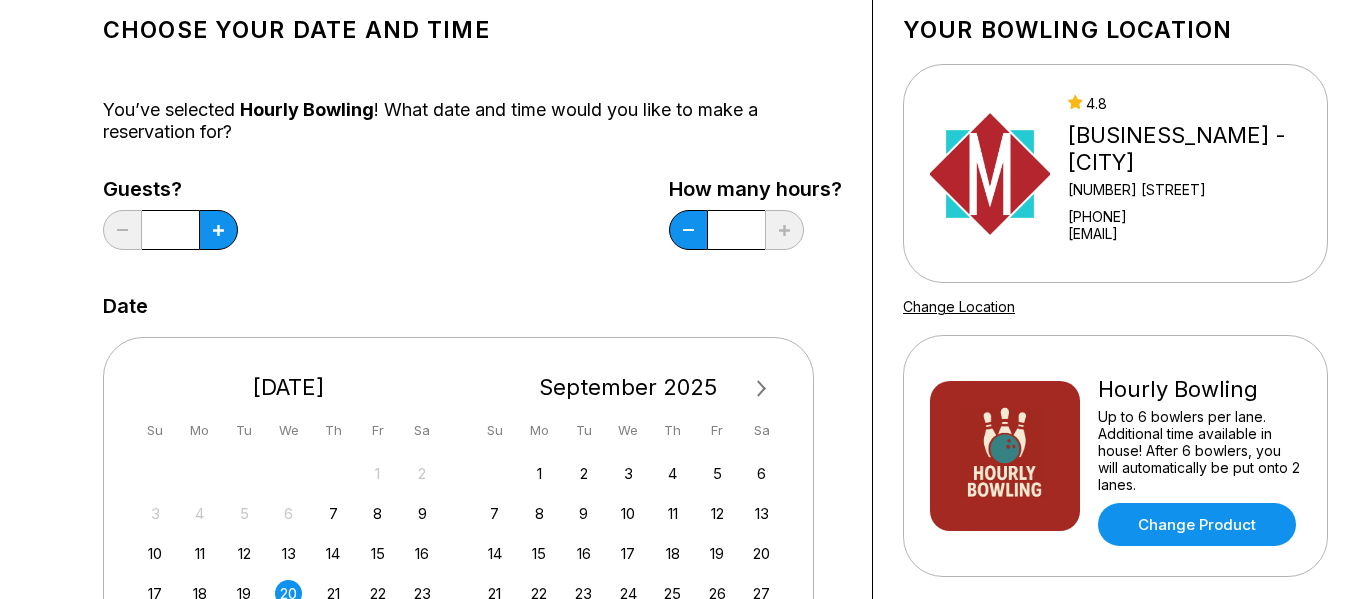 scroll, scrollTop: 0, scrollLeft: 0, axis: both 